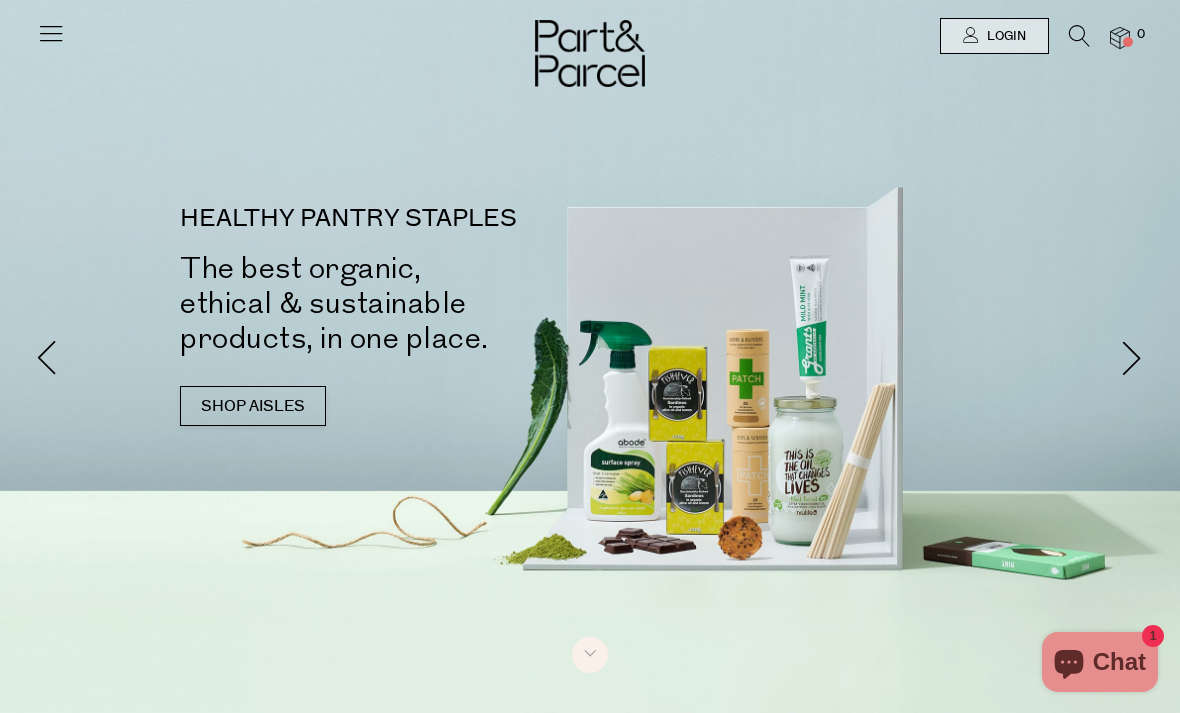 scroll, scrollTop: 0, scrollLeft: 0, axis: both 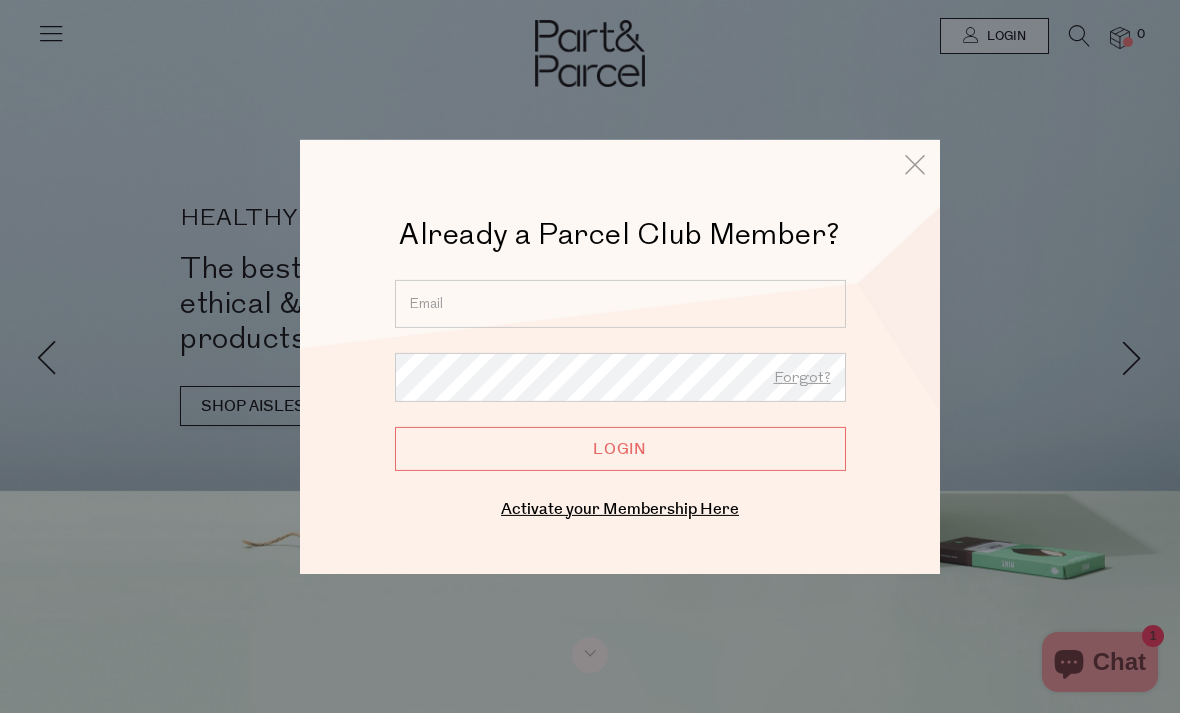 click at bounding box center [620, 303] 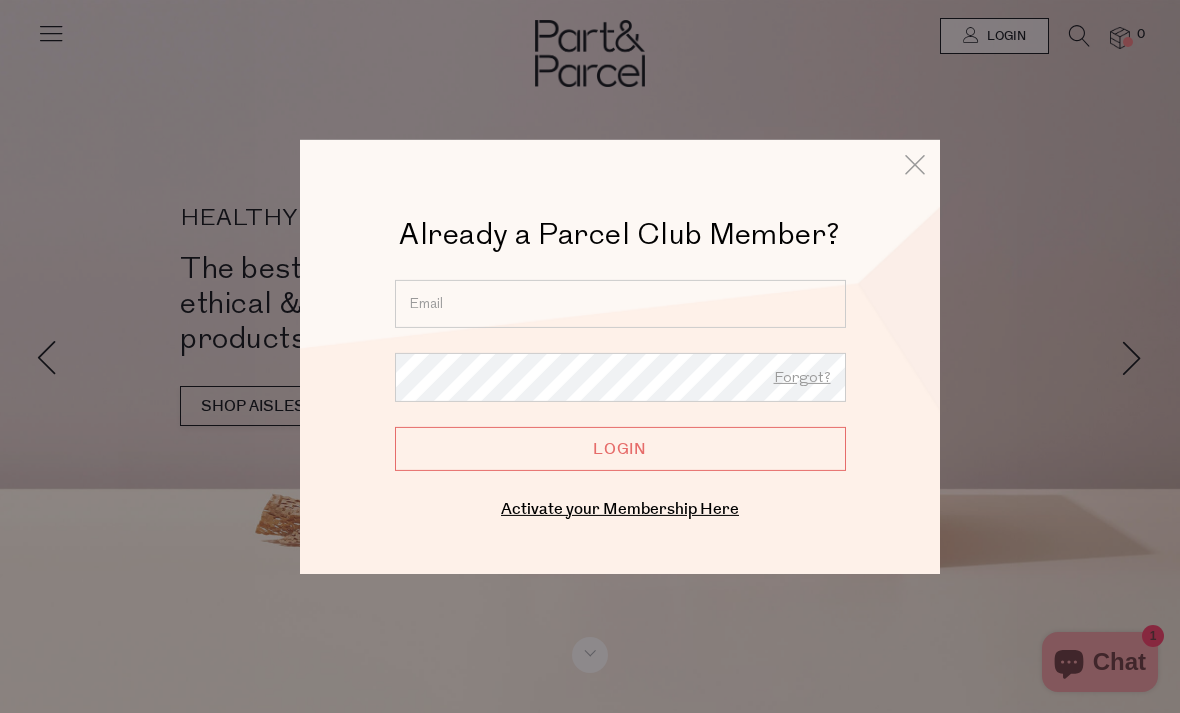 type on "melnrog@outlook.com" 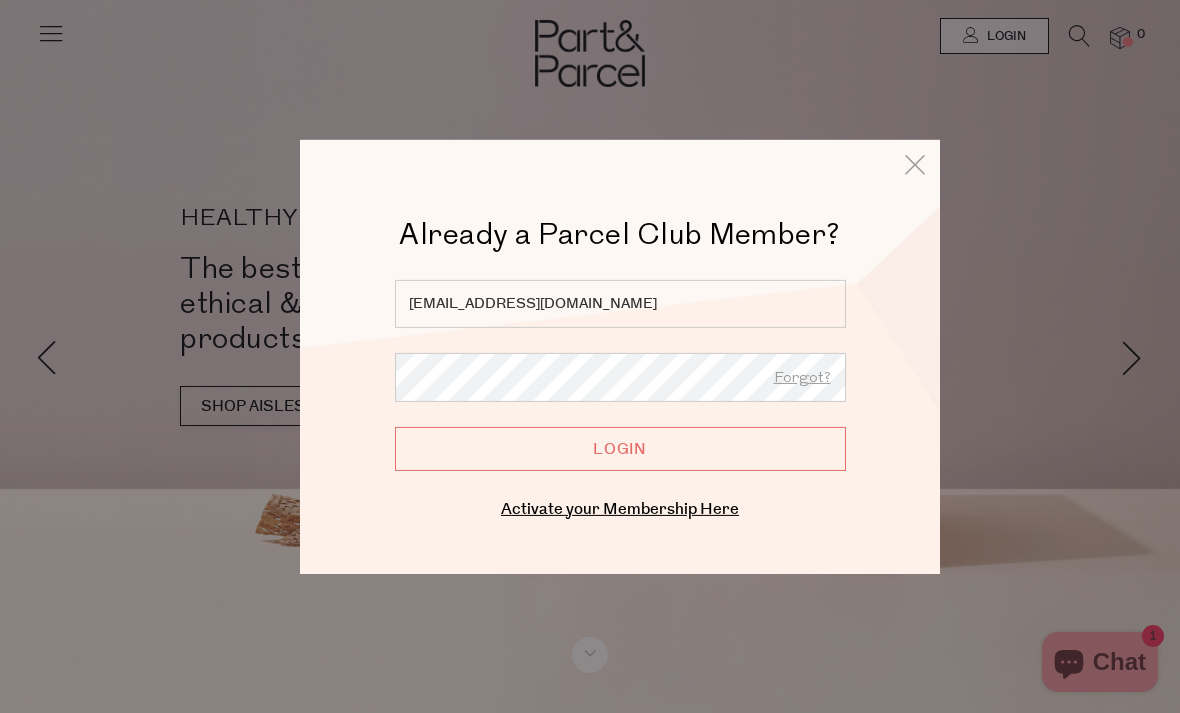 click on "Login" at bounding box center (620, 448) 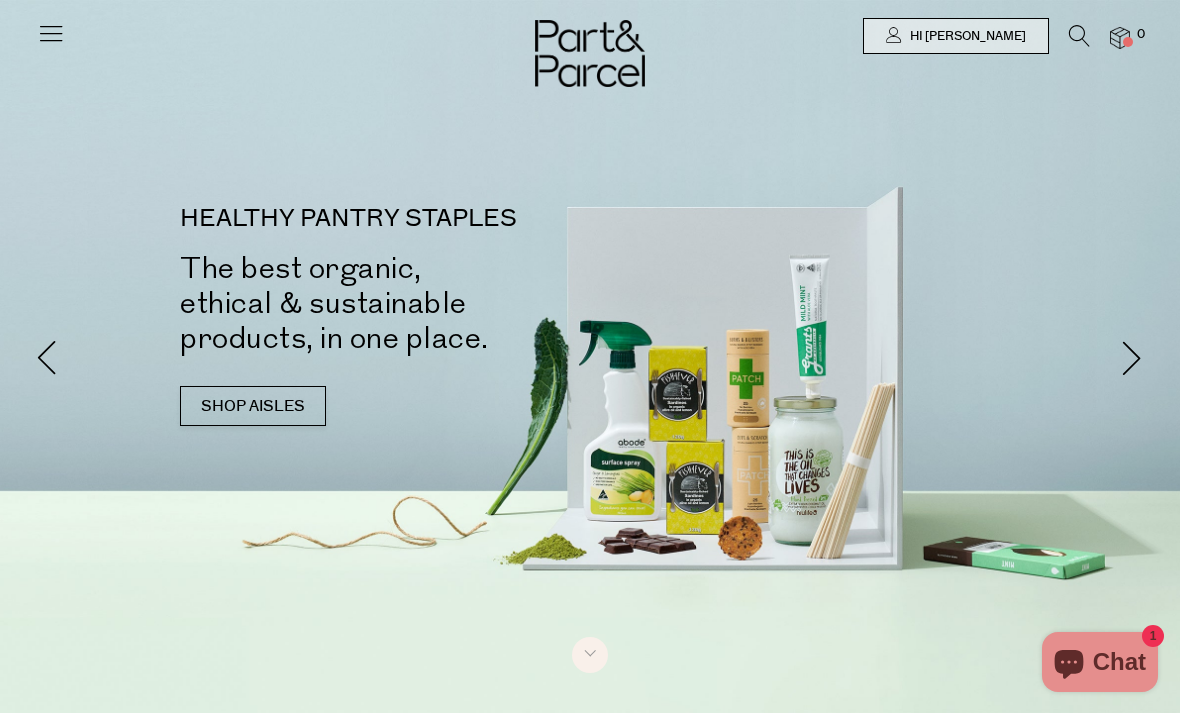 scroll, scrollTop: 0, scrollLeft: 0, axis: both 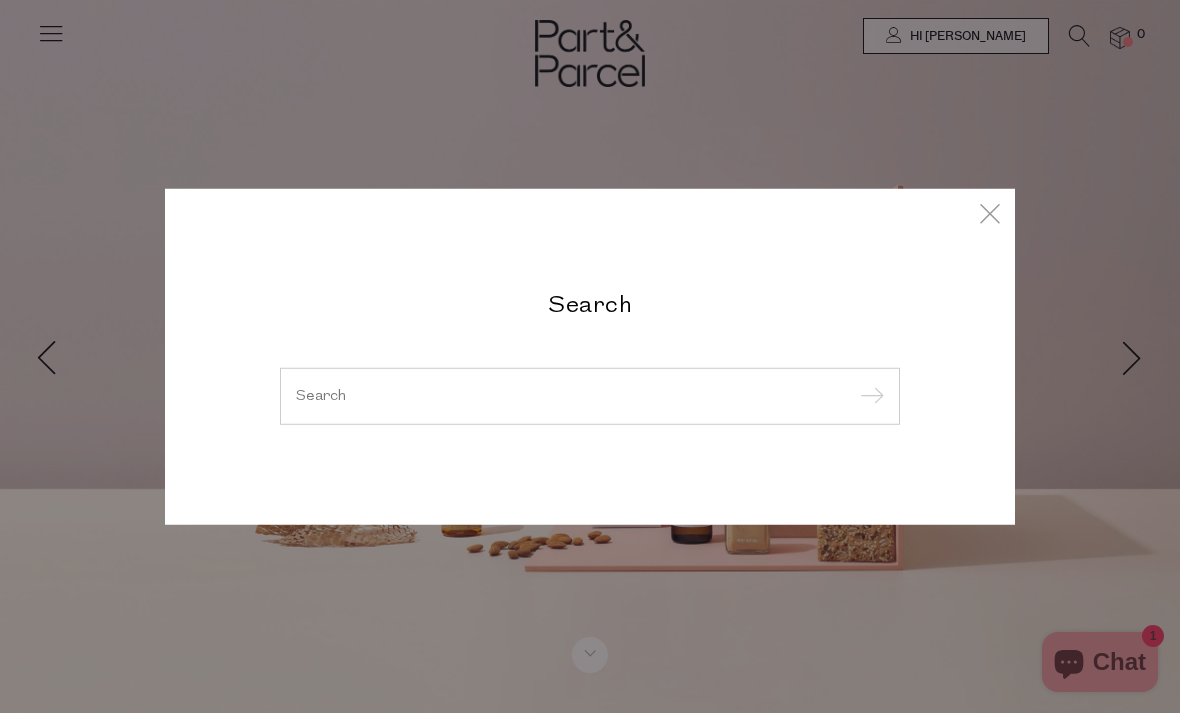 click at bounding box center (590, 395) 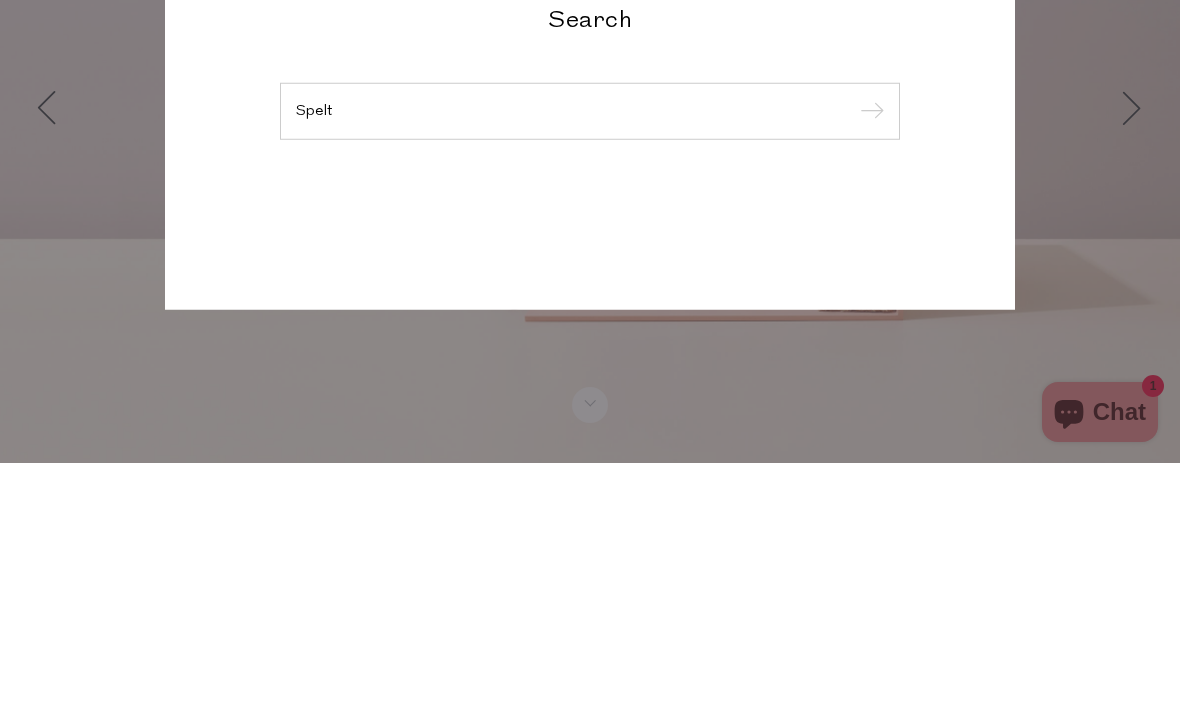 type on "Spelt" 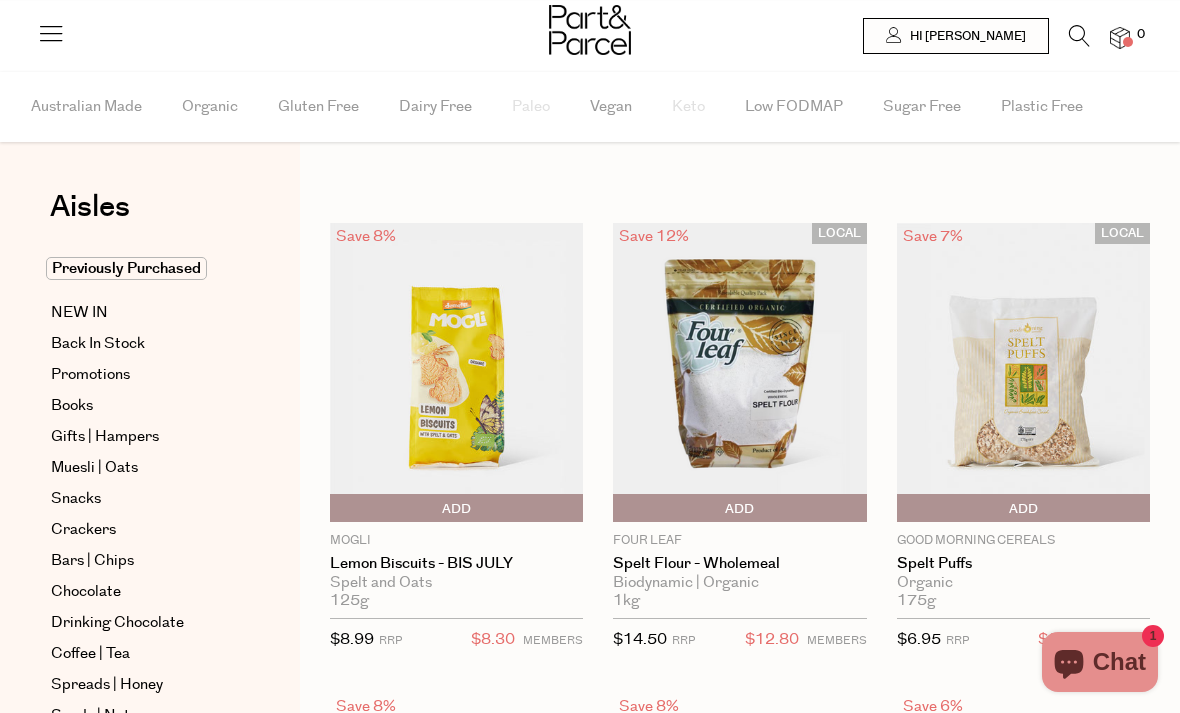 scroll, scrollTop: 0, scrollLeft: 0, axis: both 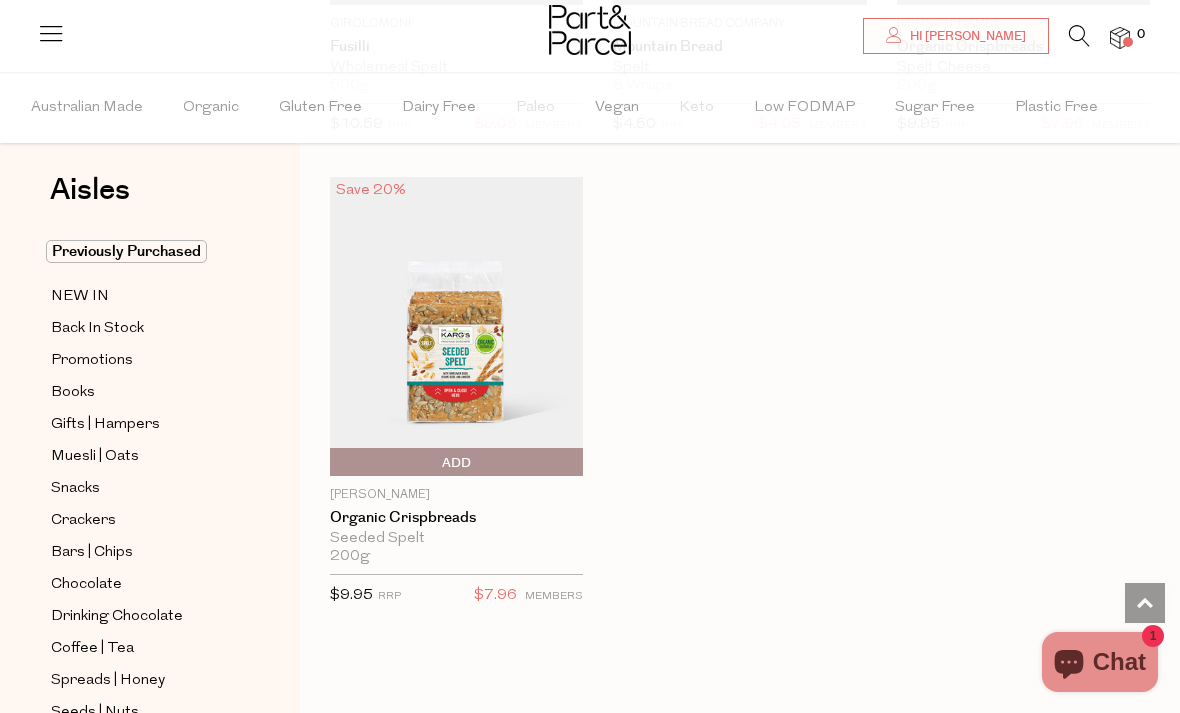 click on "Muesli | Oats" at bounding box center [95, 457] 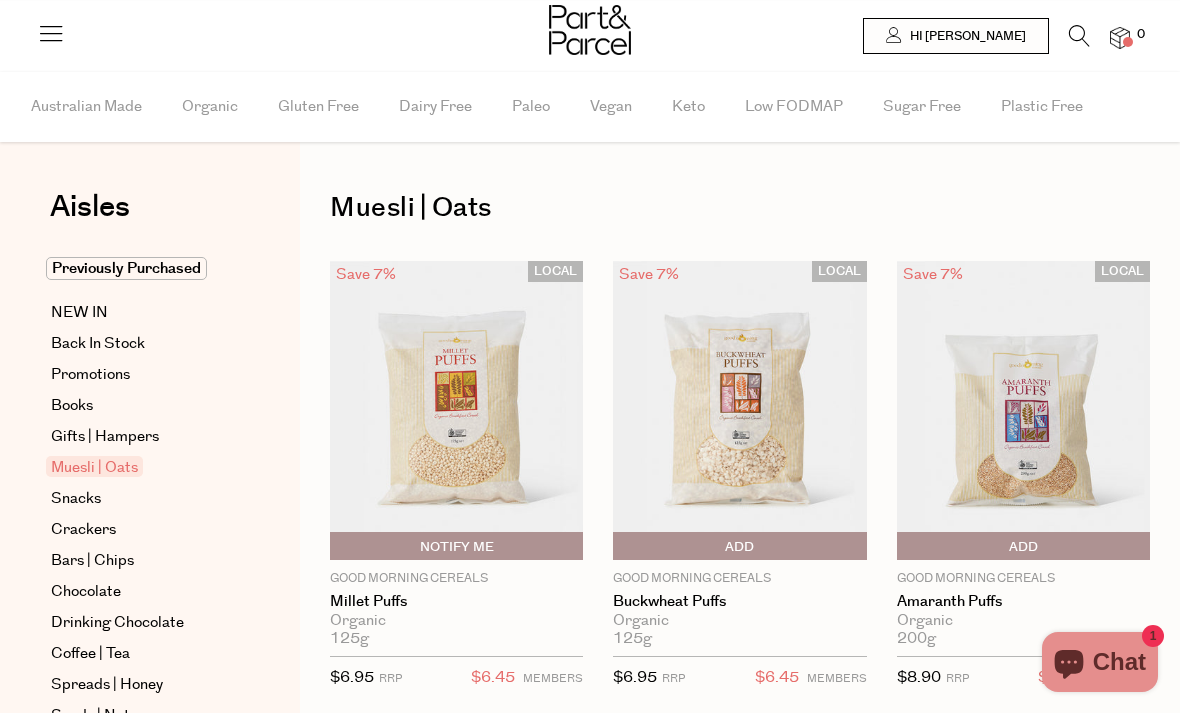 scroll, scrollTop: 0, scrollLeft: 0, axis: both 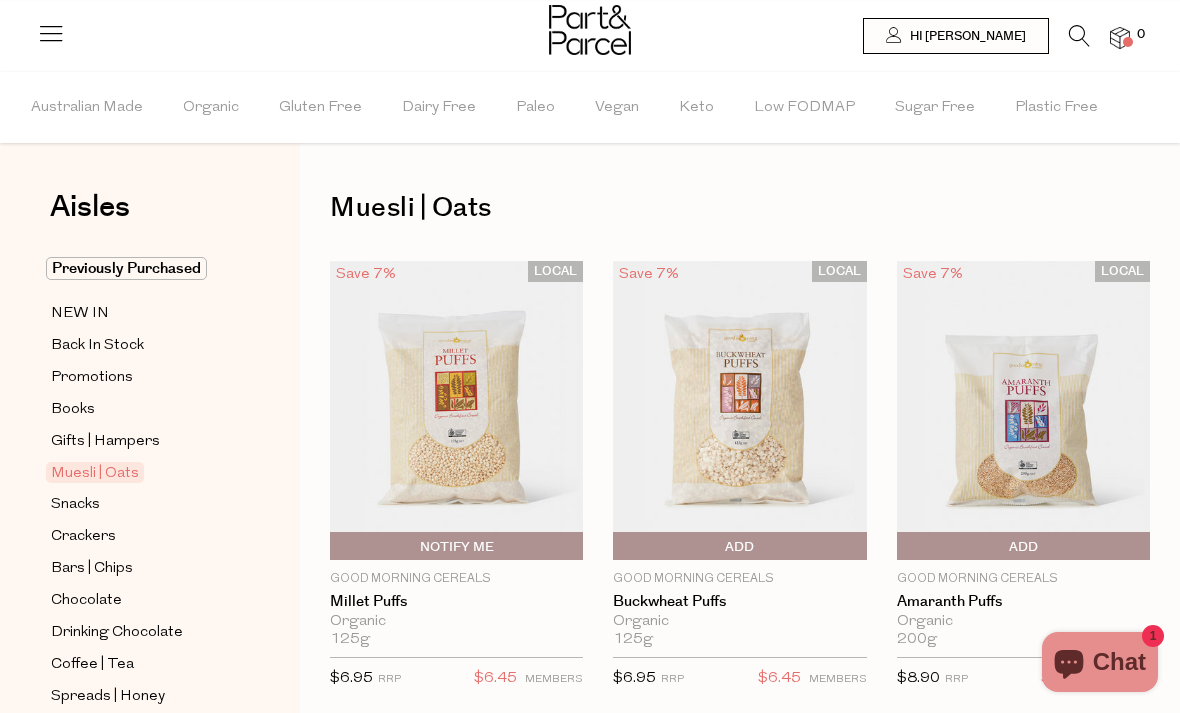 click at bounding box center (1079, 36) 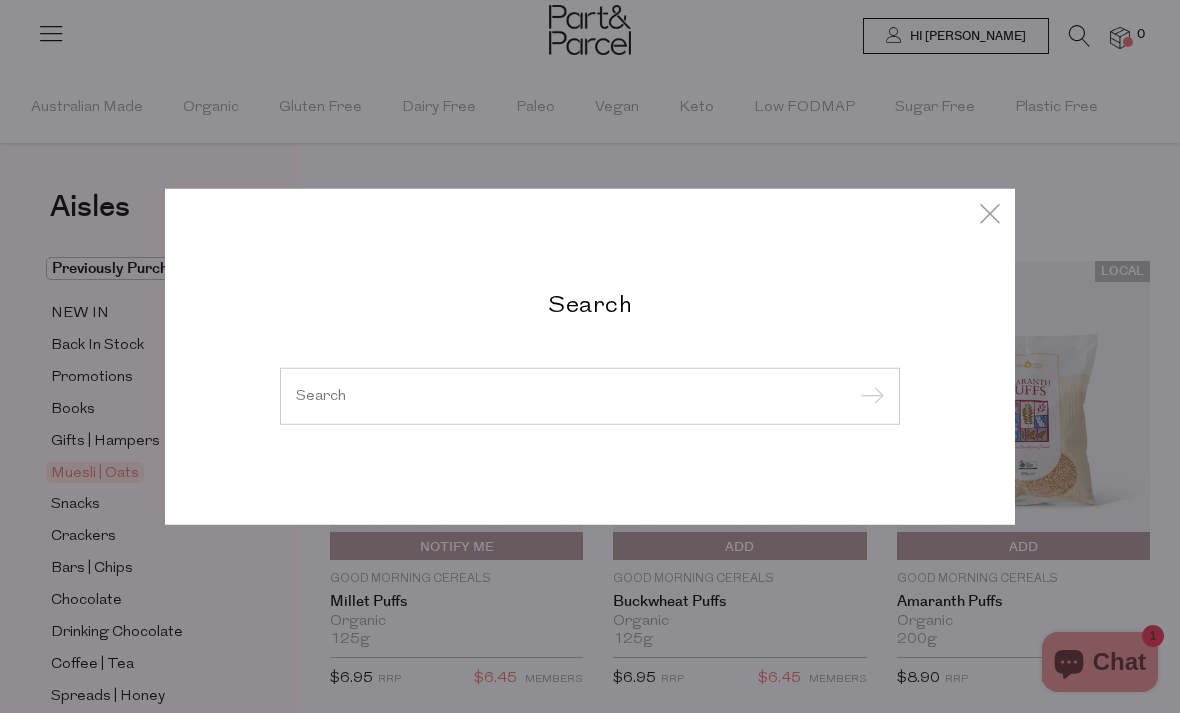 click at bounding box center (590, 395) 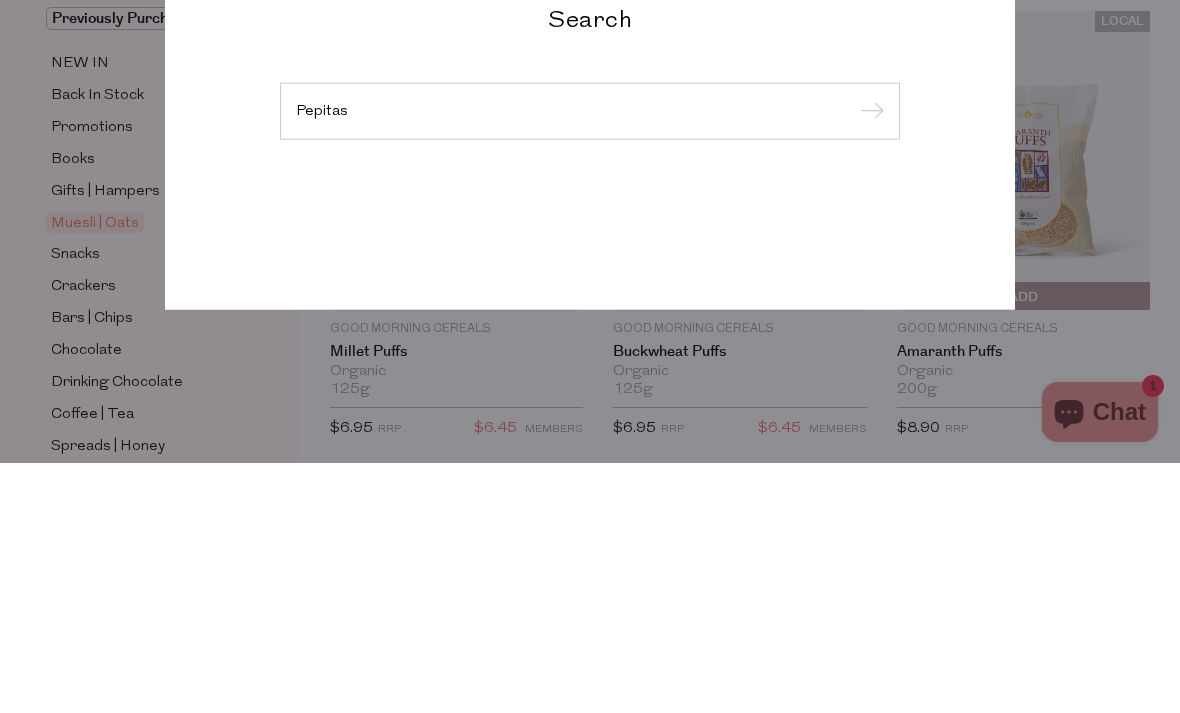 type on "Pepitas" 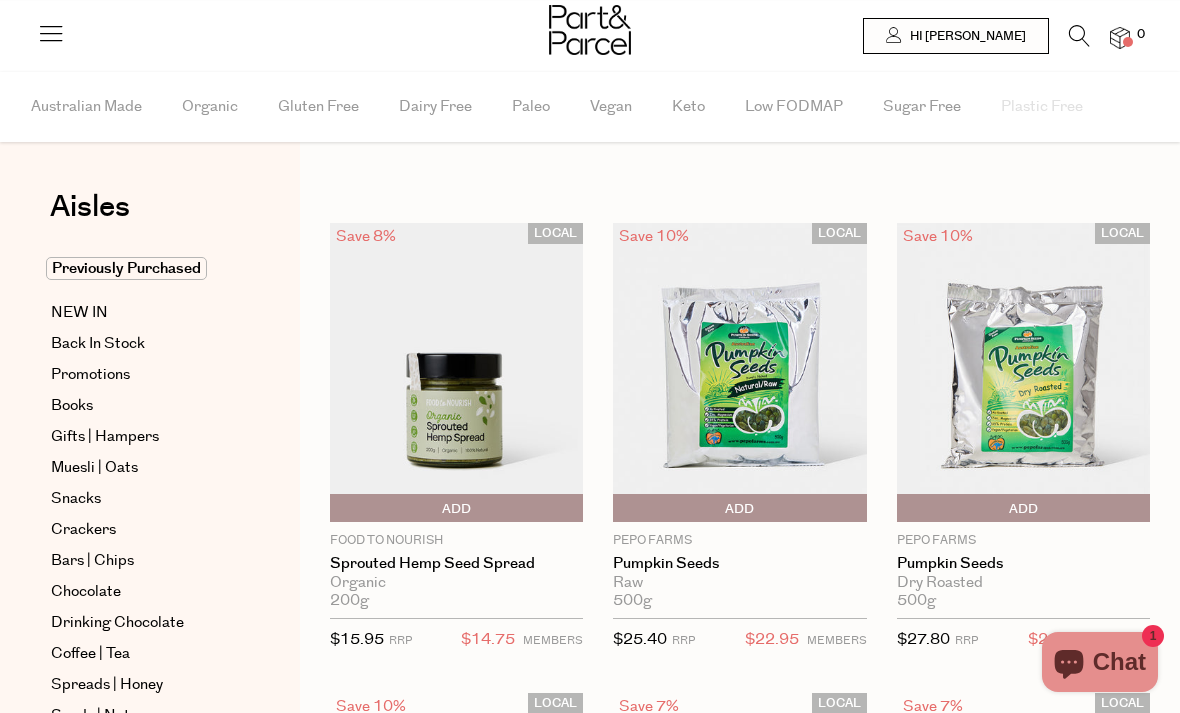 scroll, scrollTop: 0, scrollLeft: 0, axis: both 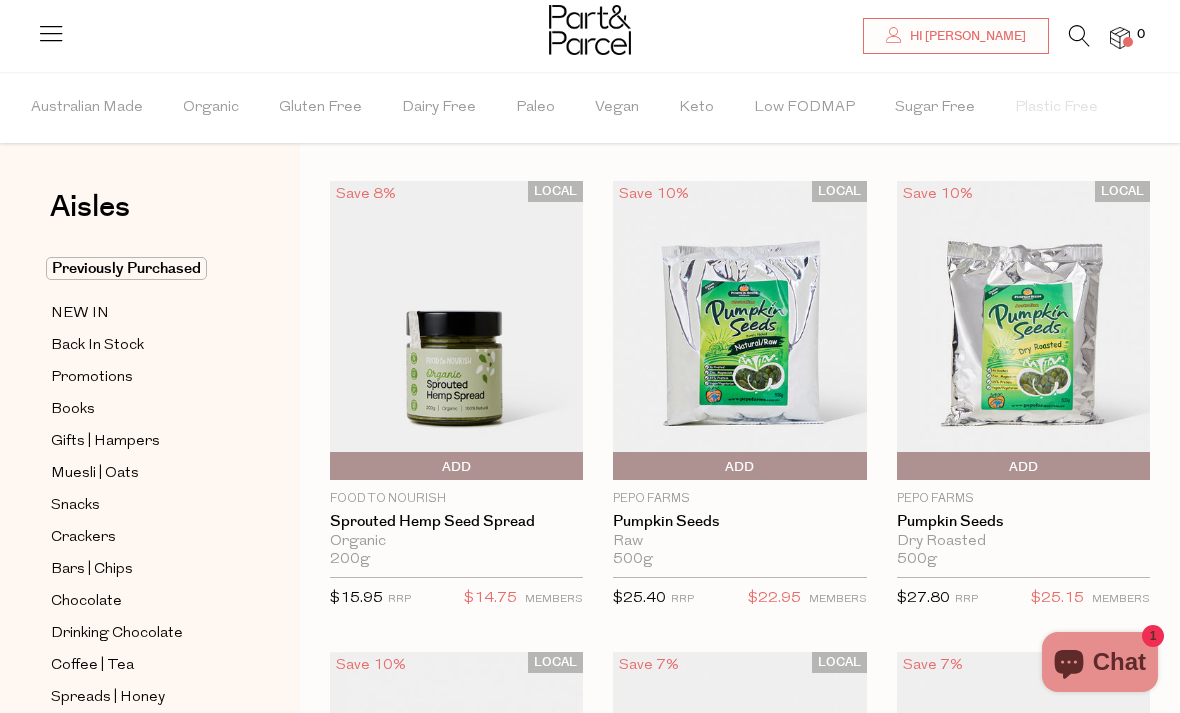 click at bounding box center [1079, 36] 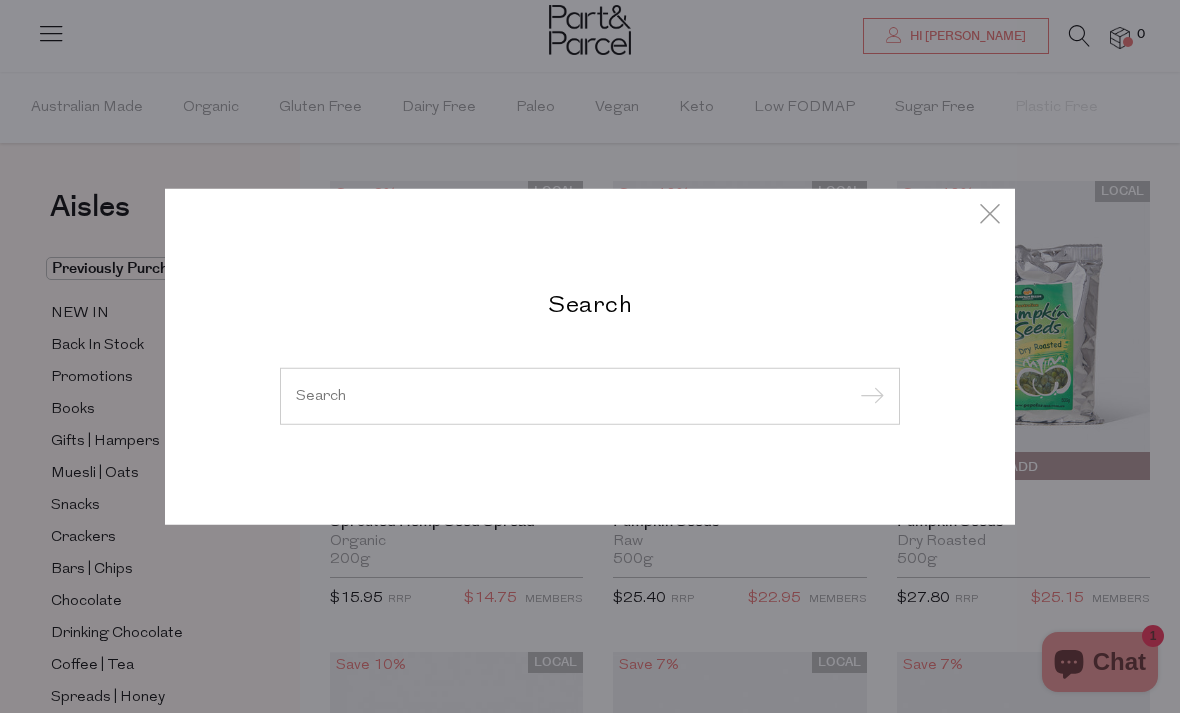 click at bounding box center [590, 395] 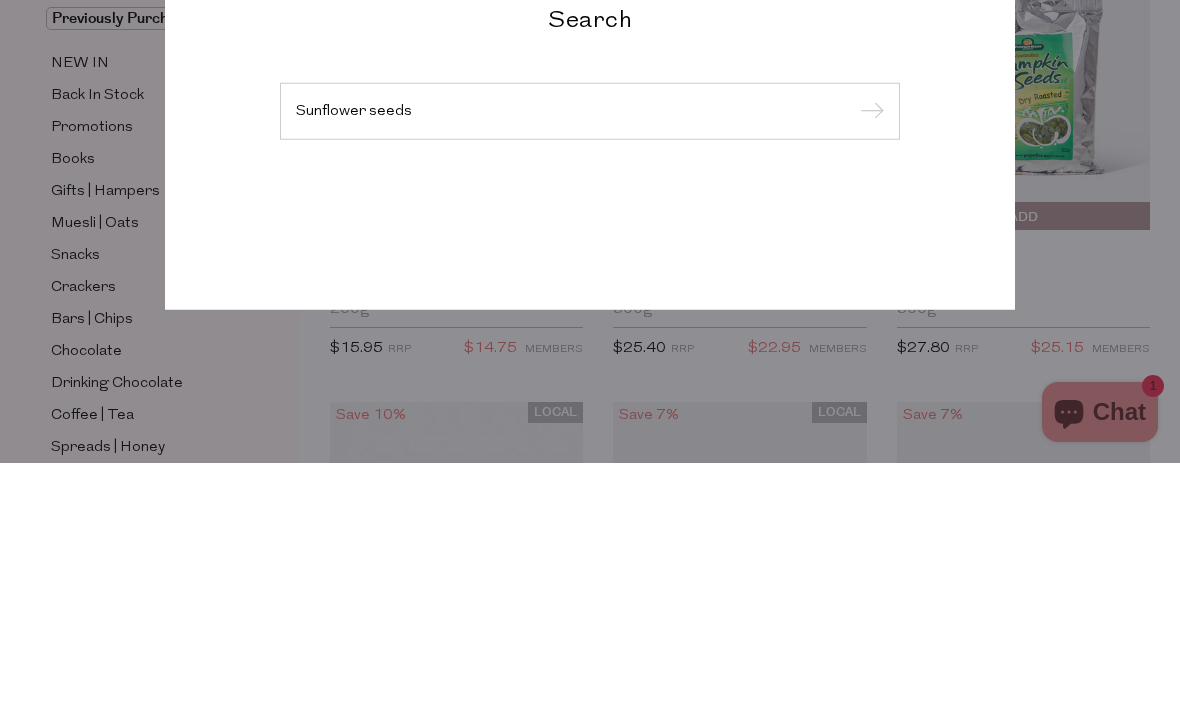 type on "Sunflower seeds" 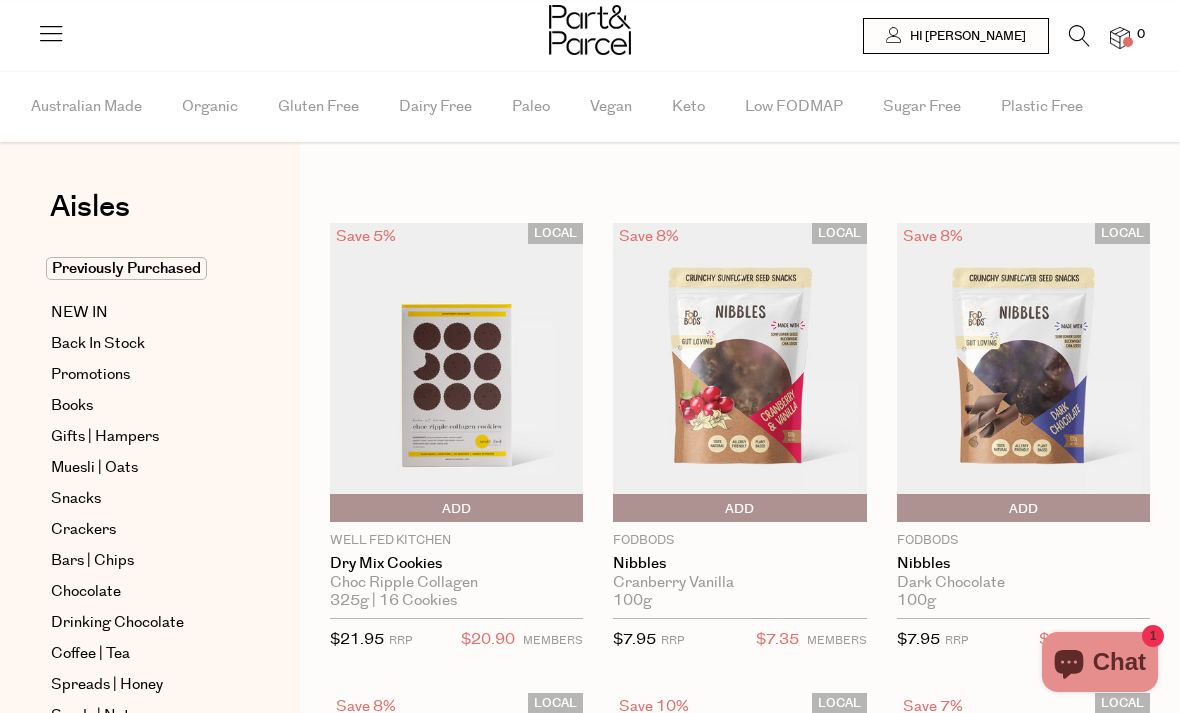 scroll, scrollTop: 0, scrollLeft: 0, axis: both 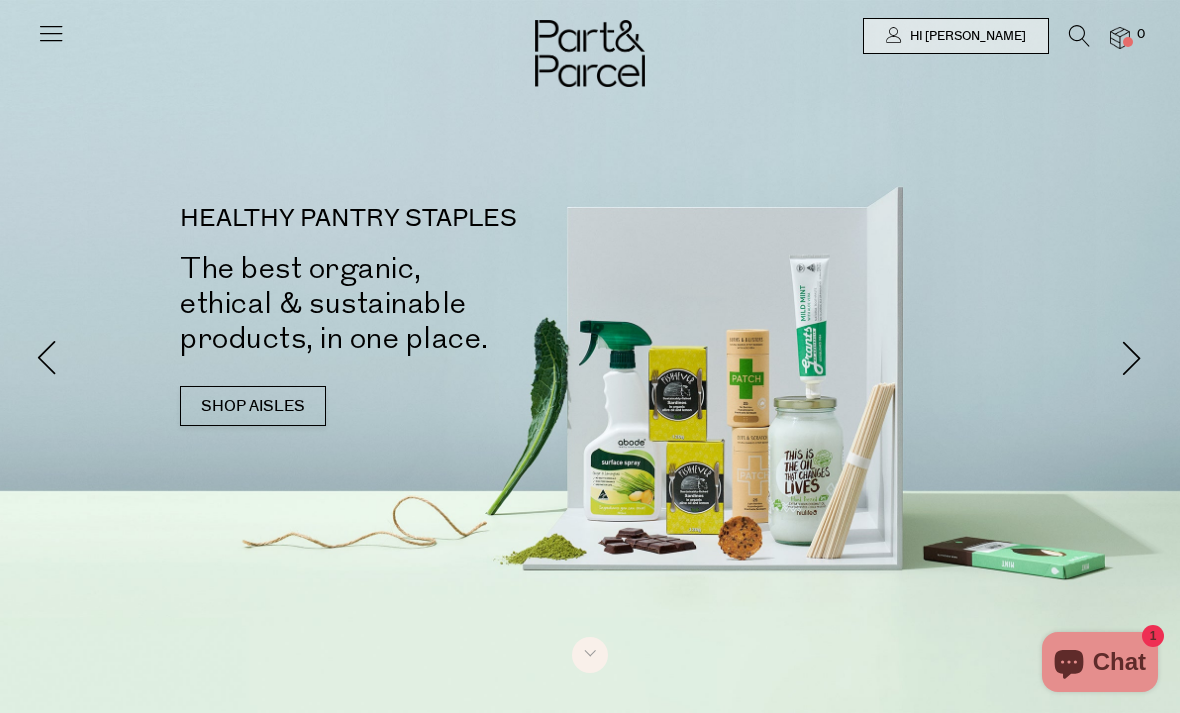click at bounding box center (1079, 36) 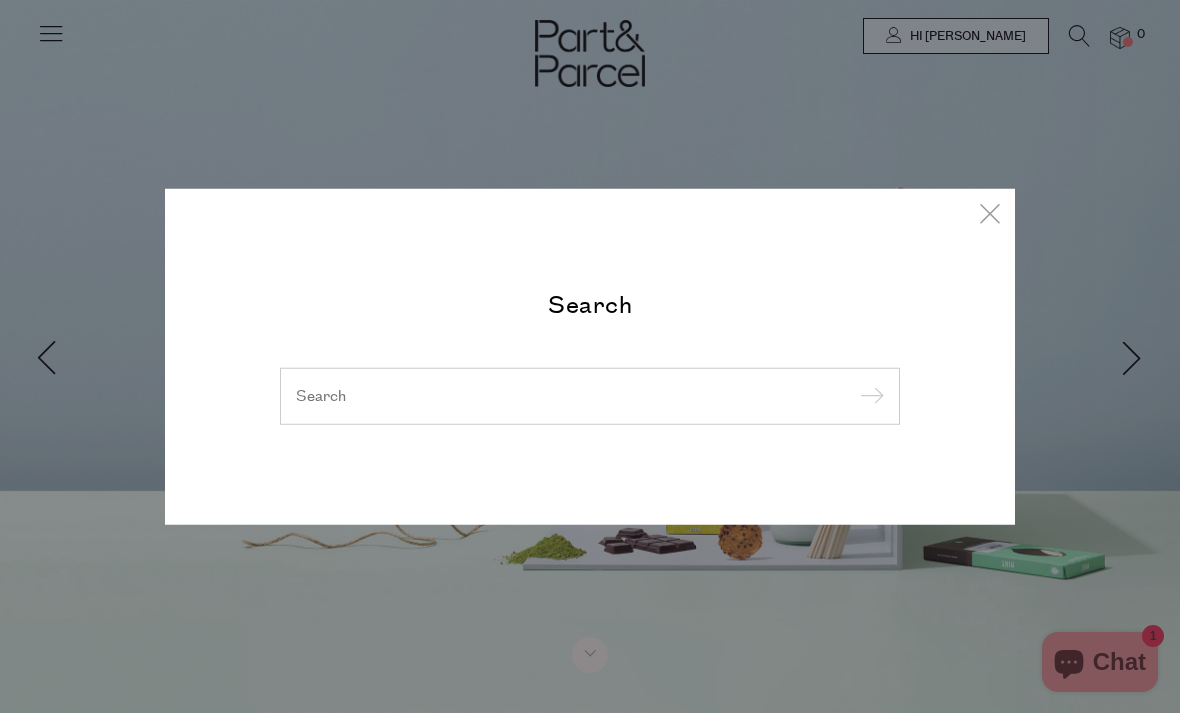 click at bounding box center [590, 395] 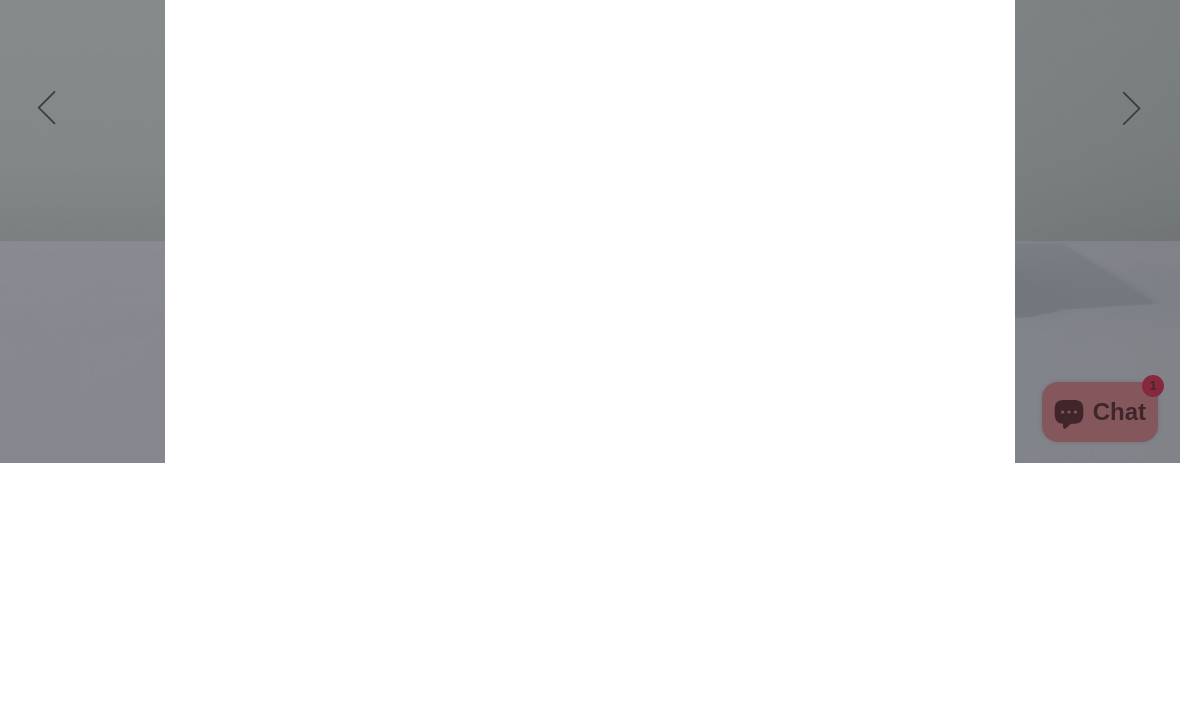 type on "Corn flour" 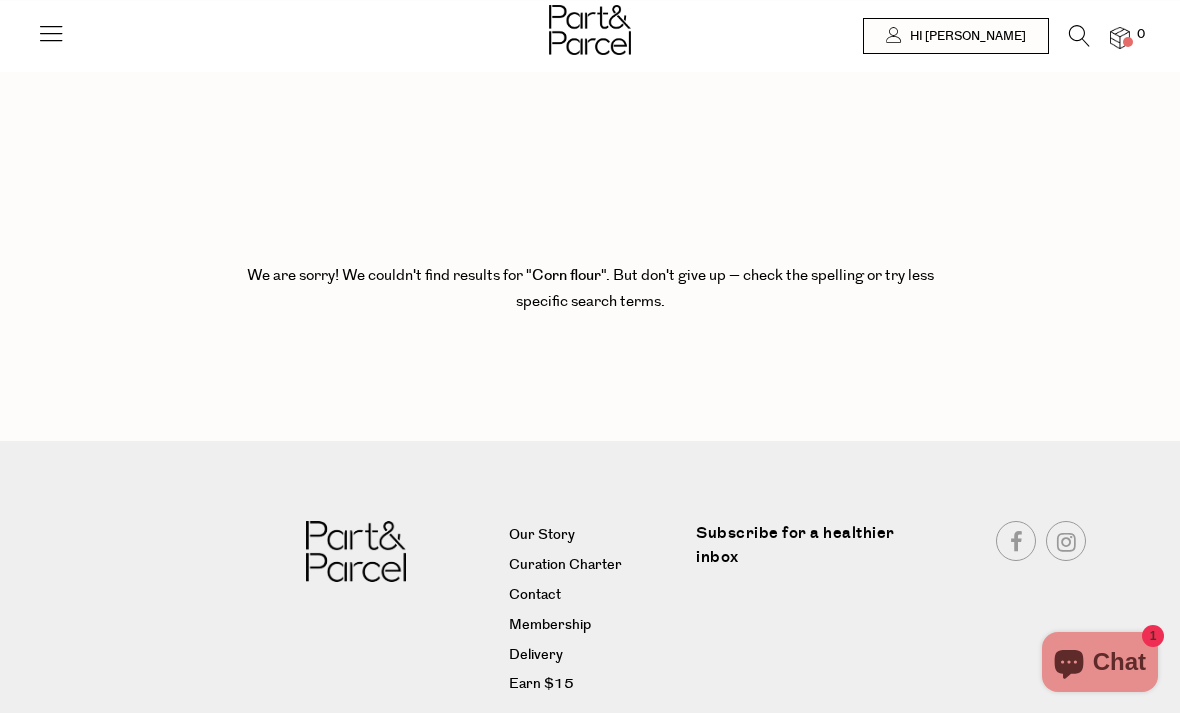 scroll, scrollTop: 0, scrollLeft: 0, axis: both 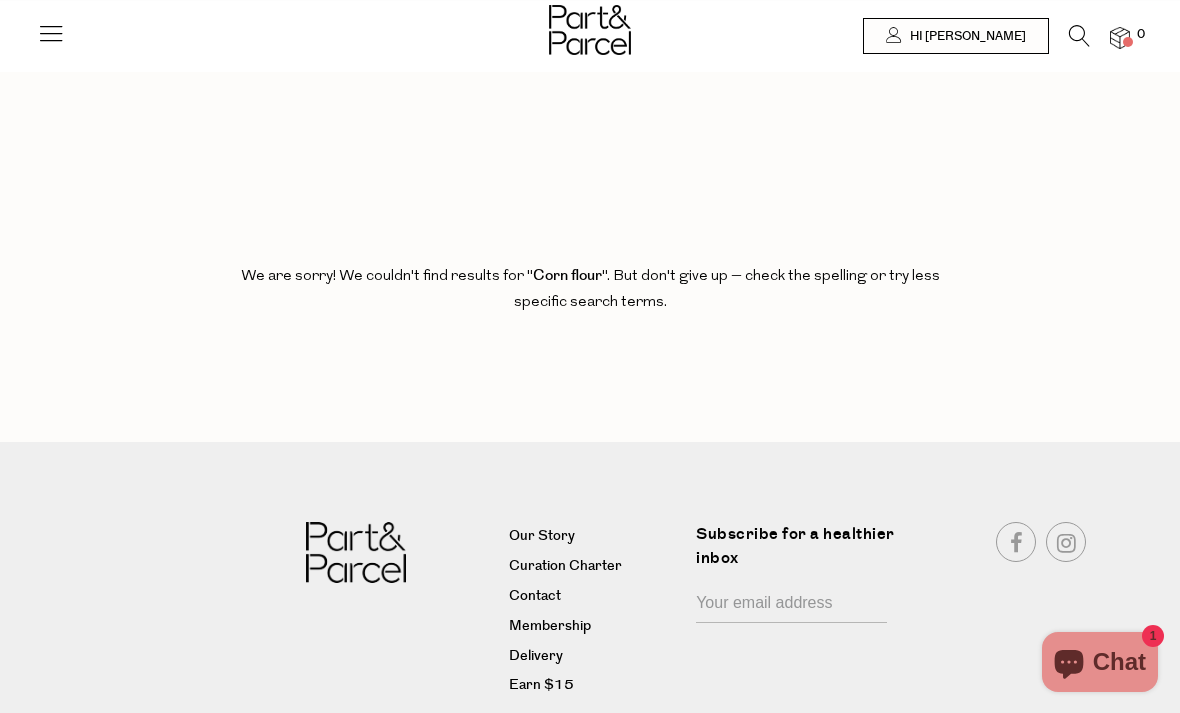 click at bounding box center [1079, 36] 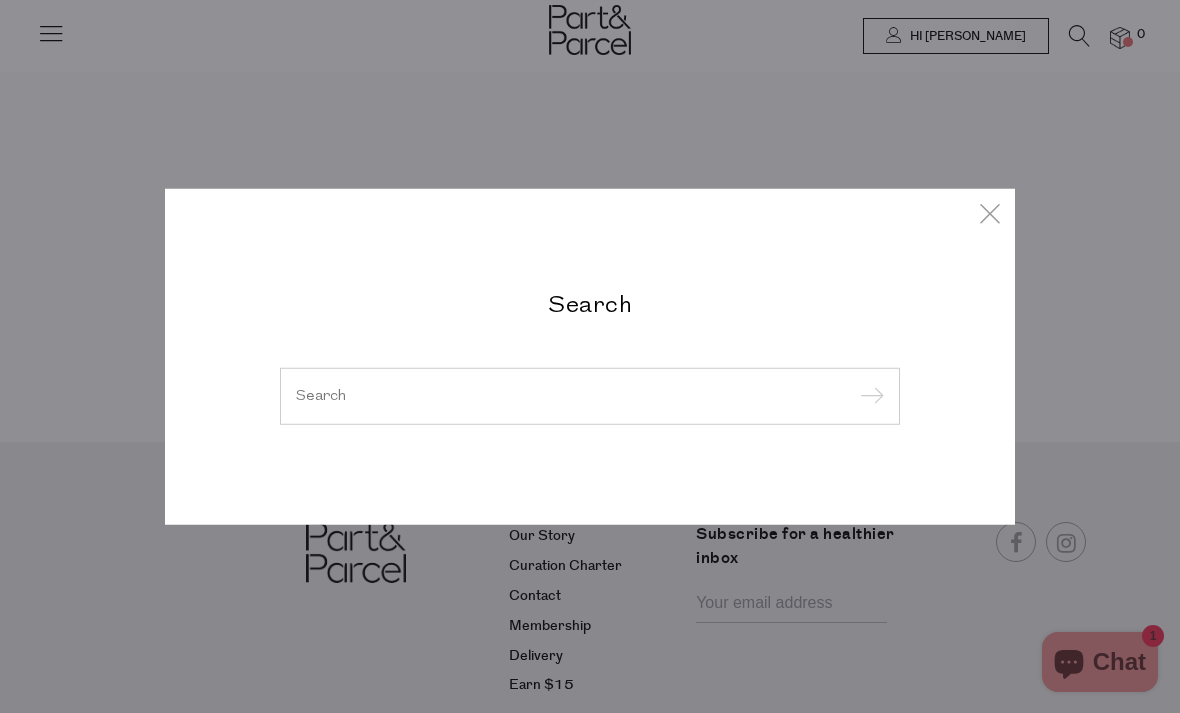 click at bounding box center (590, 395) 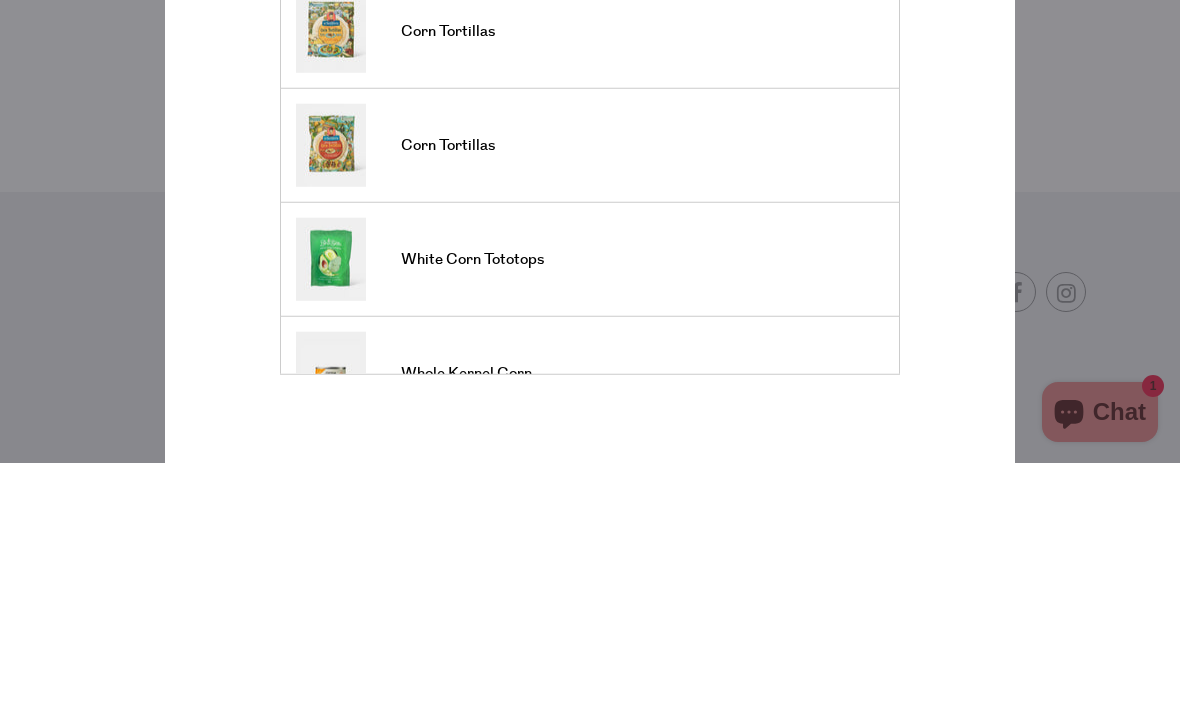 type on "Corn" 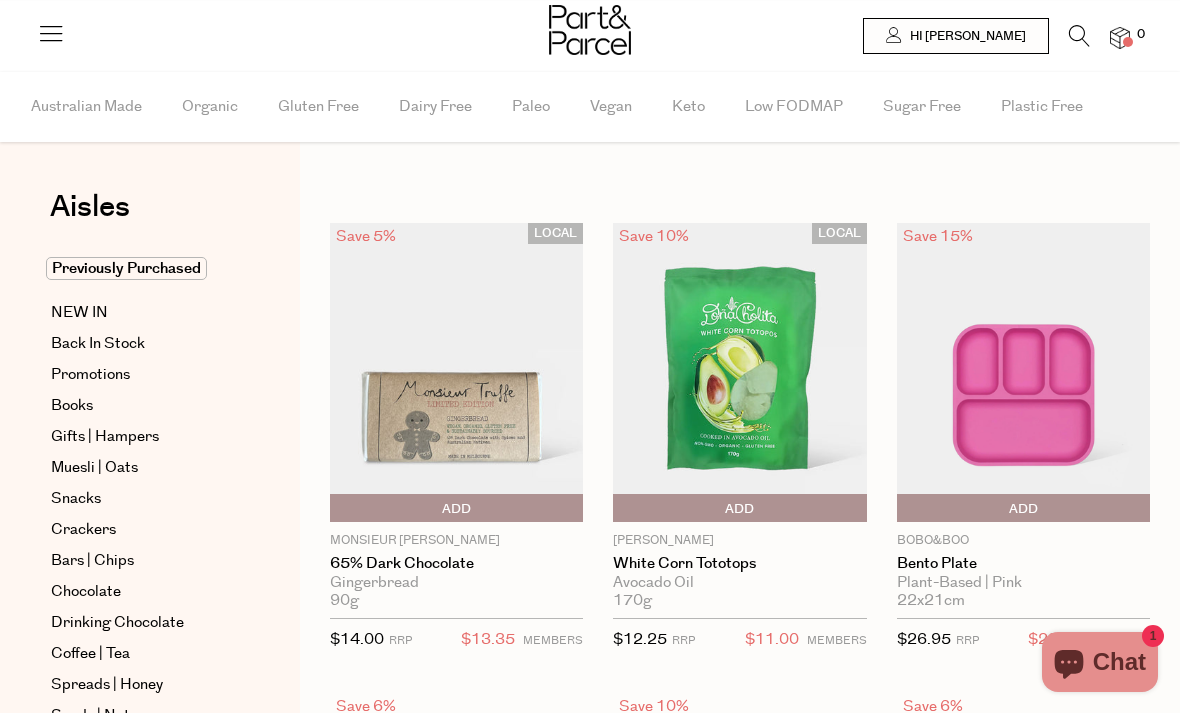 scroll, scrollTop: 0, scrollLeft: 0, axis: both 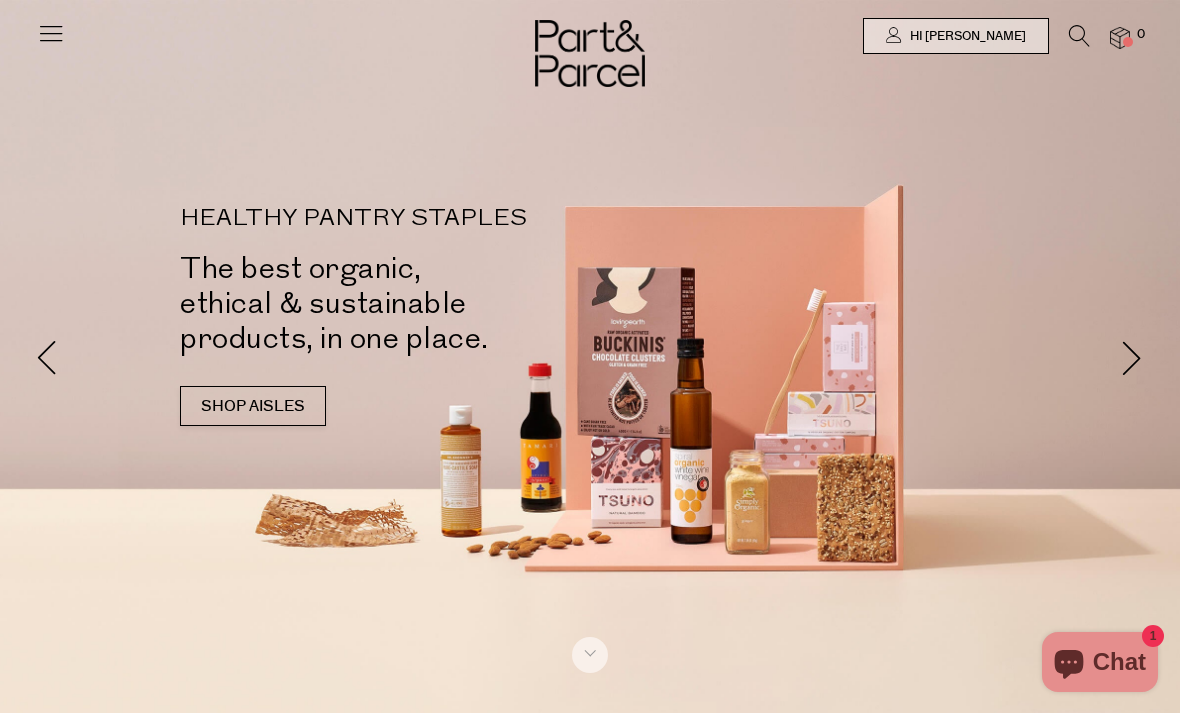 click on "SHOP AISLES" at bounding box center (253, 406) 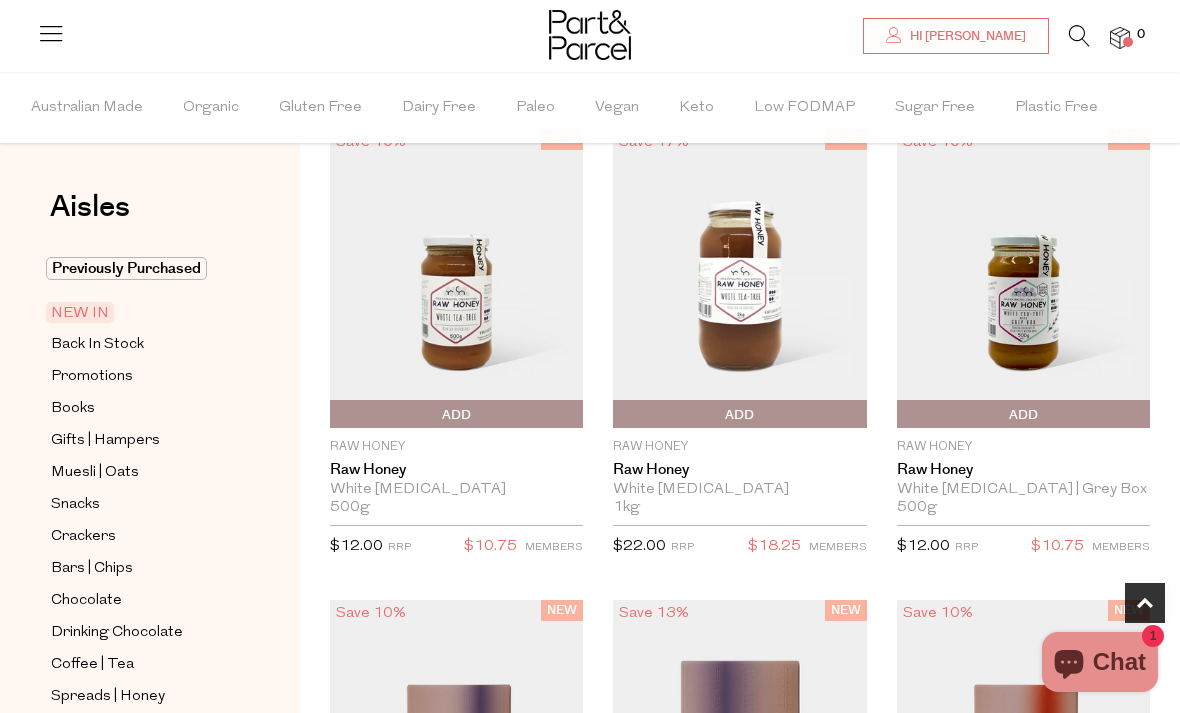 scroll, scrollTop: 1187, scrollLeft: 0, axis: vertical 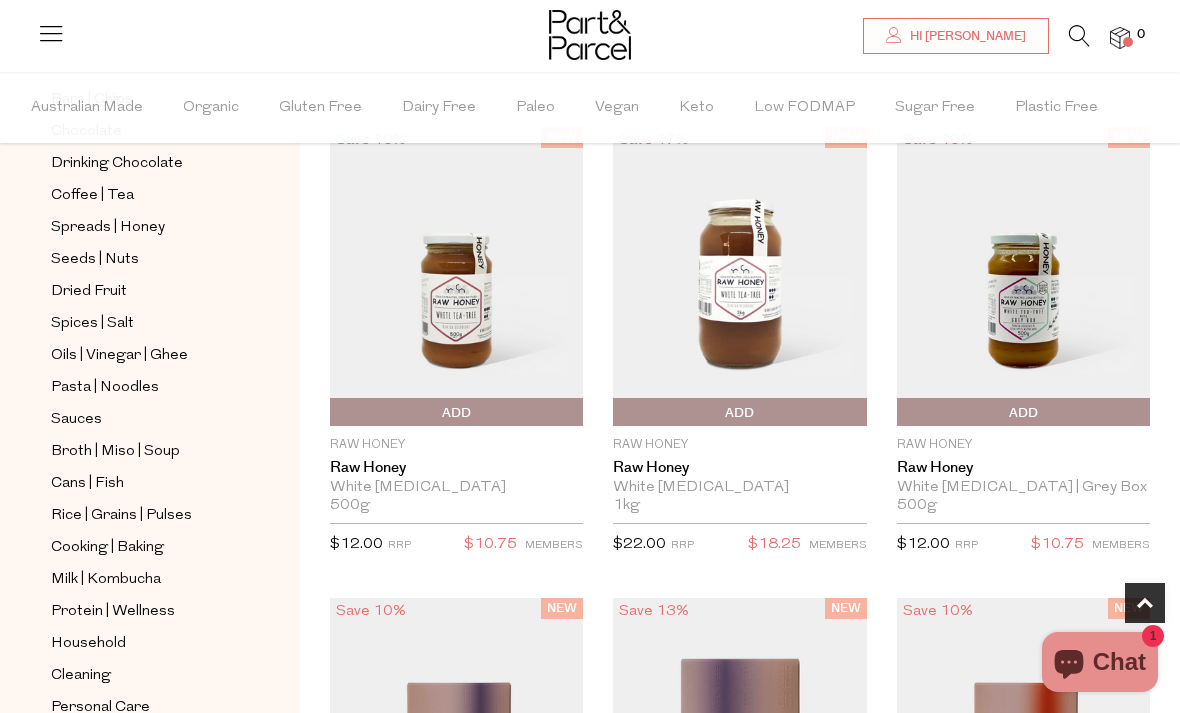 click on "Cooking | Baking" at bounding box center (107, 548) 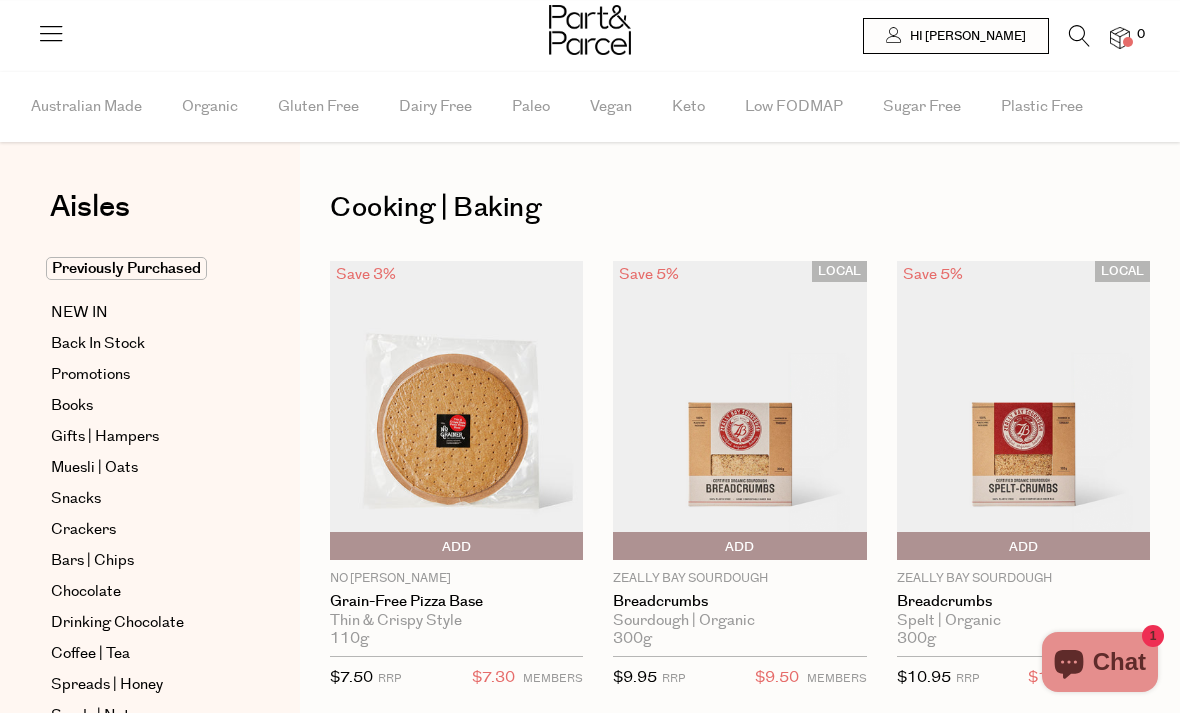 scroll, scrollTop: 0, scrollLeft: 0, axis: both 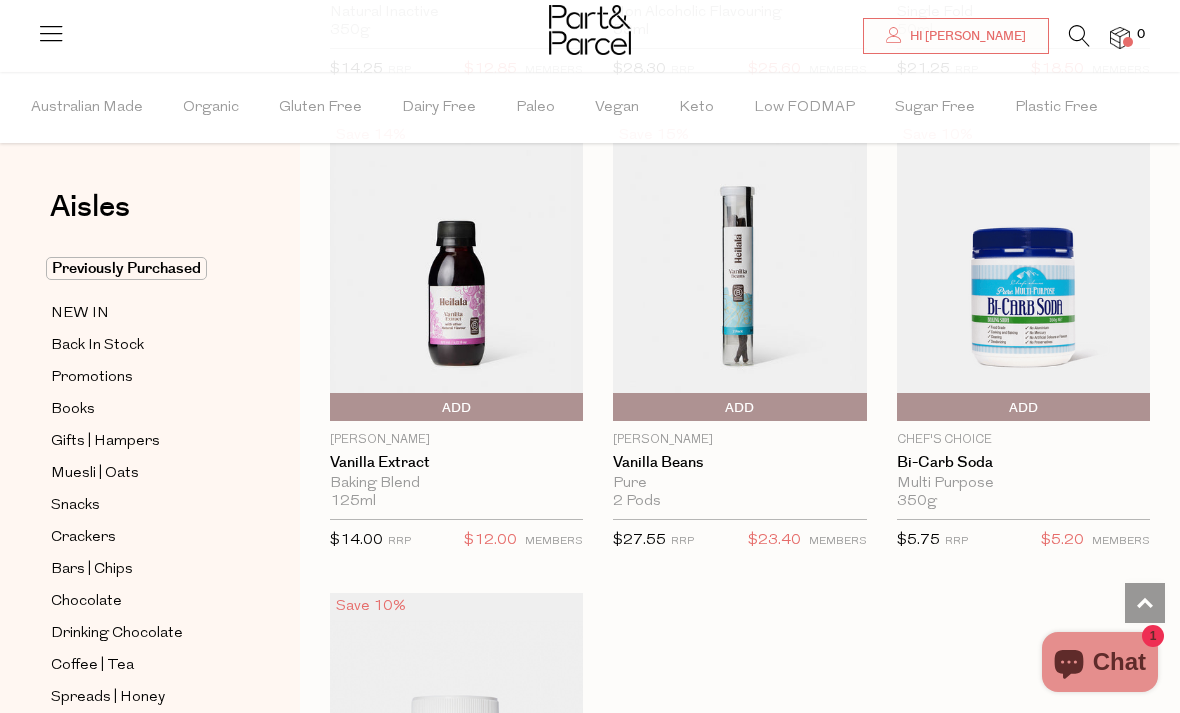 click at bounding box center (1079, 36) 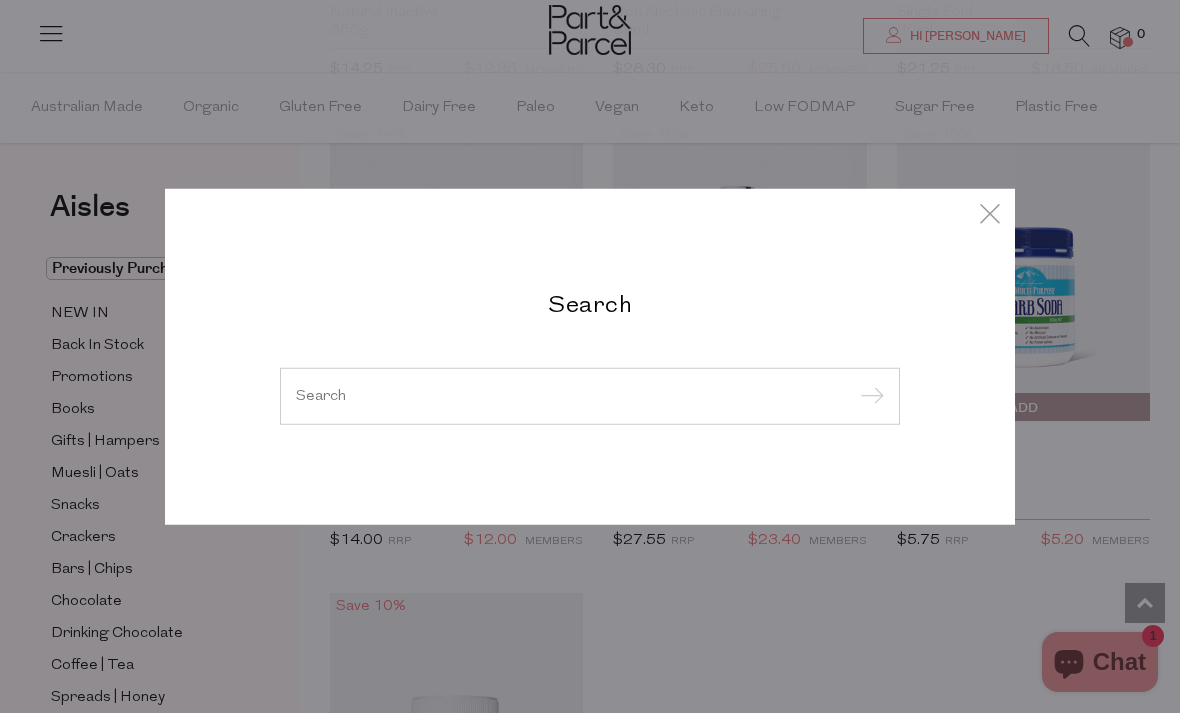 click at bounding box center [590, 396] 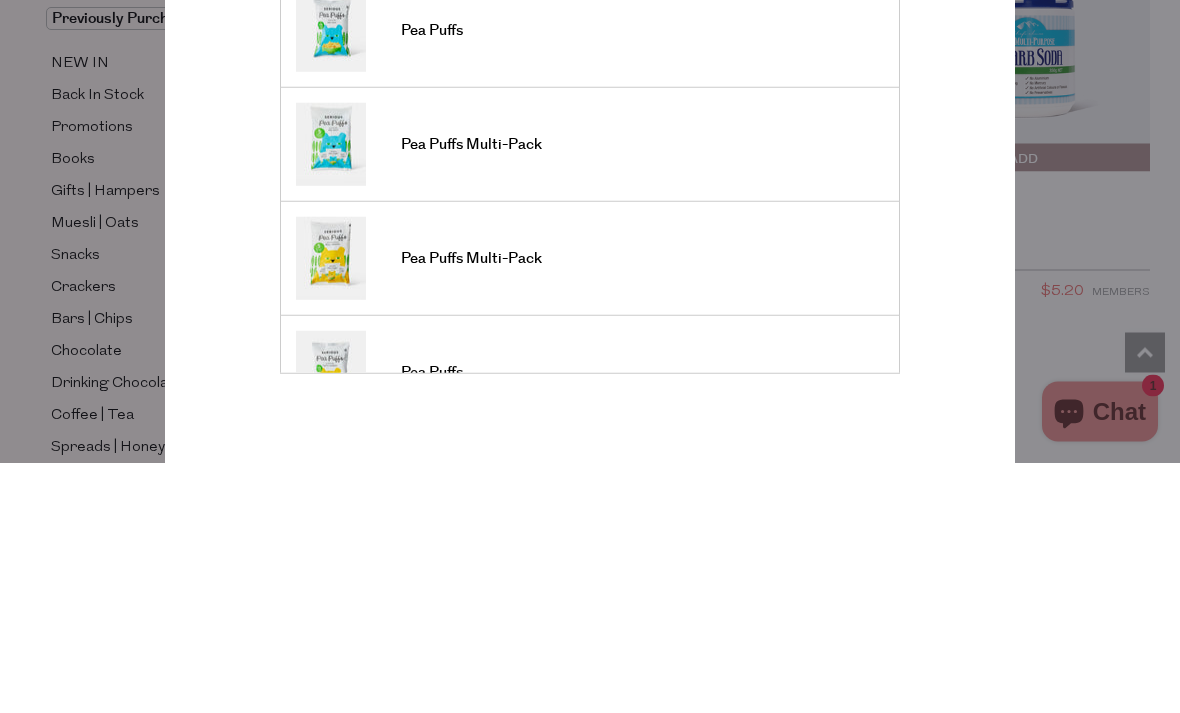 scroll, scrollTop: 11694, scrollLeft: 0, axis: vertical 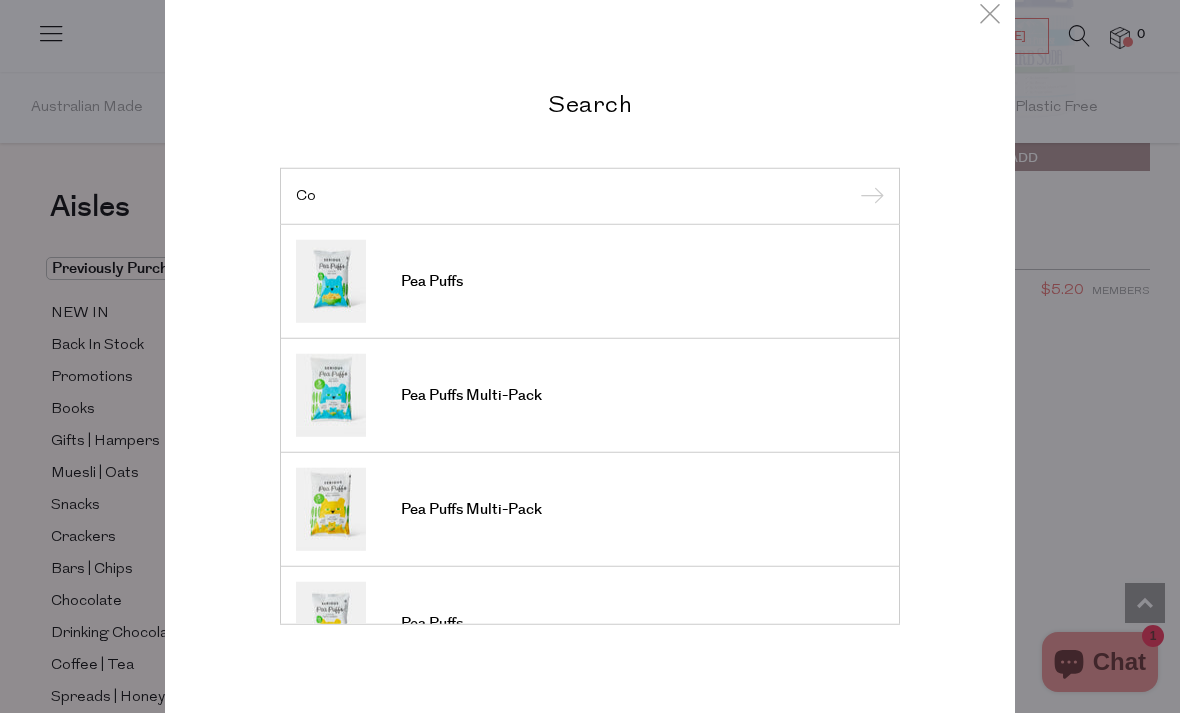 click on "Search
Co
Pea Puffs
Pea Puffs Multi-Pack
Pea Puffs Multi-Pack
Pea Puffs
Organic Cookies
Organic Cookies
Organic Cookies
Popcorn Multi-Pack
Crunchy Chilli Oil
BBQ Sauce" at bounding box center (590, 356) 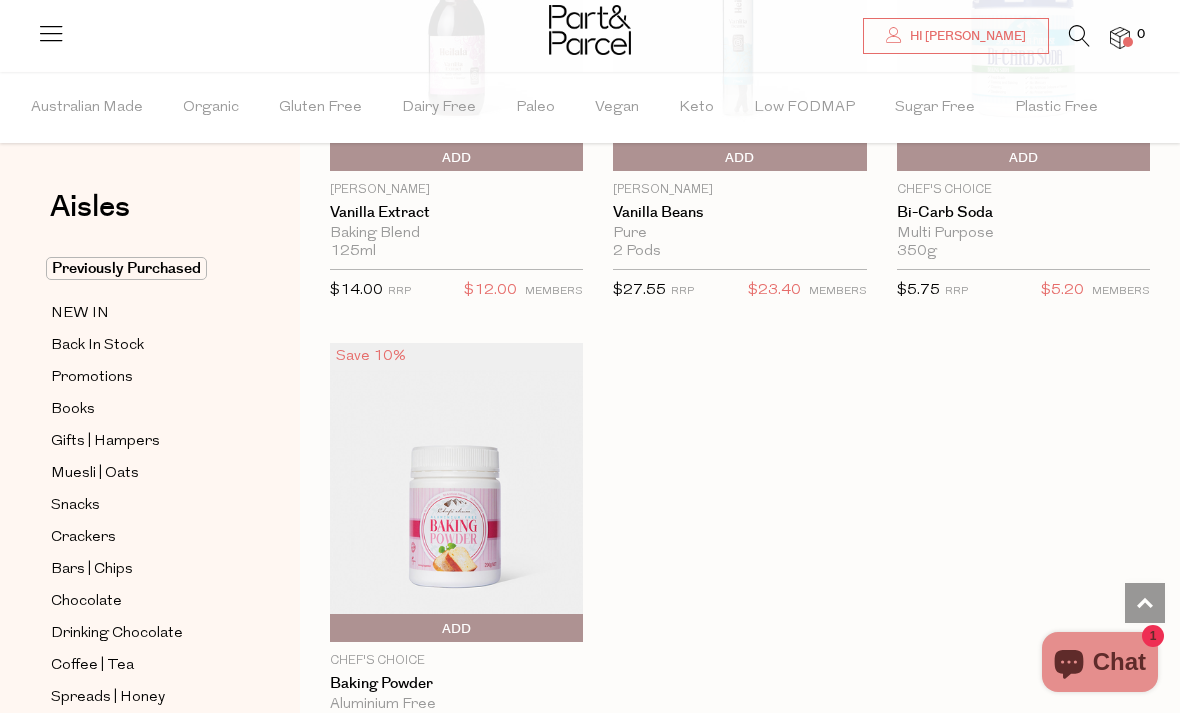 click on "Save 3%
1
Add To Parcel
No Grainer
Grain-Free Pizza Base
Thin & Crispy Style
110g
Only 5 Available" at bounding box center (725, -5310) 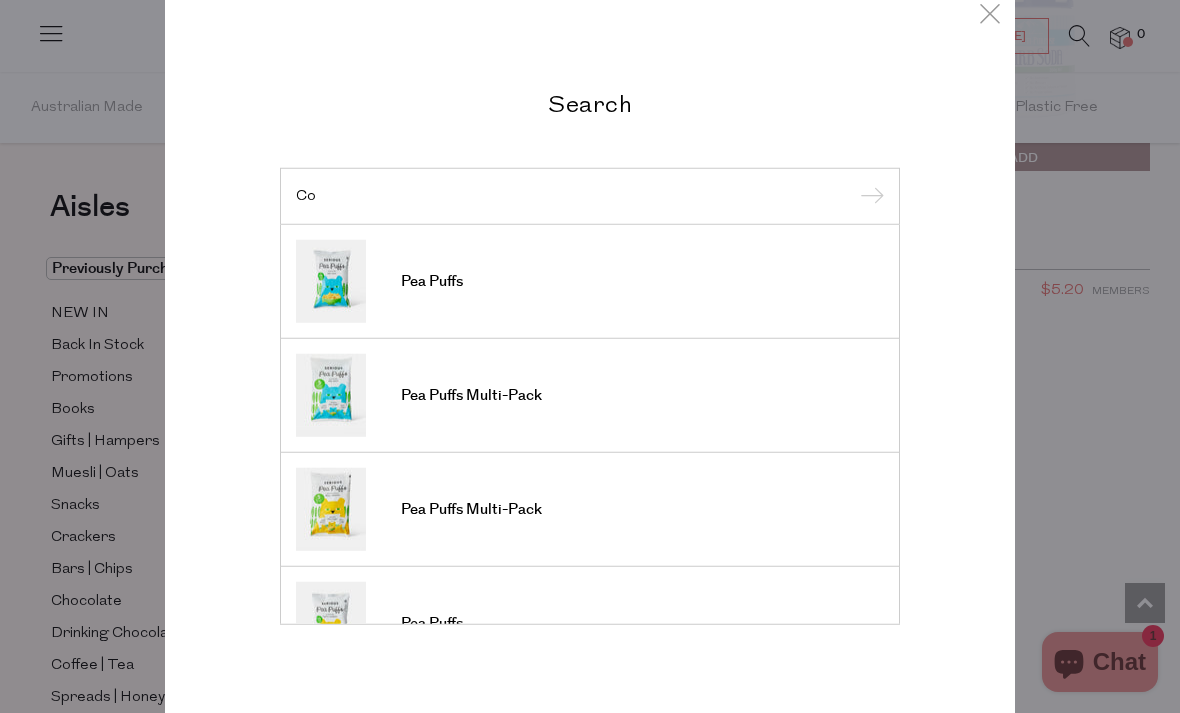 click on "Co" at bounding box center [590, 195] 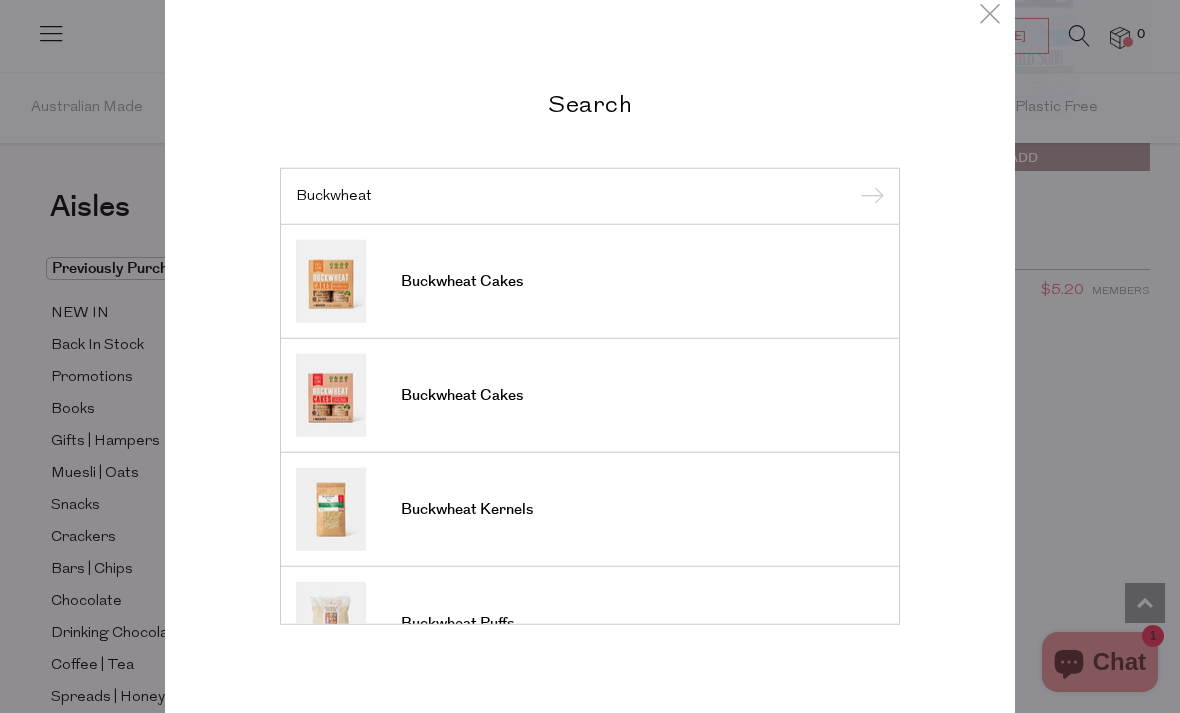 type on "Buckwheat" 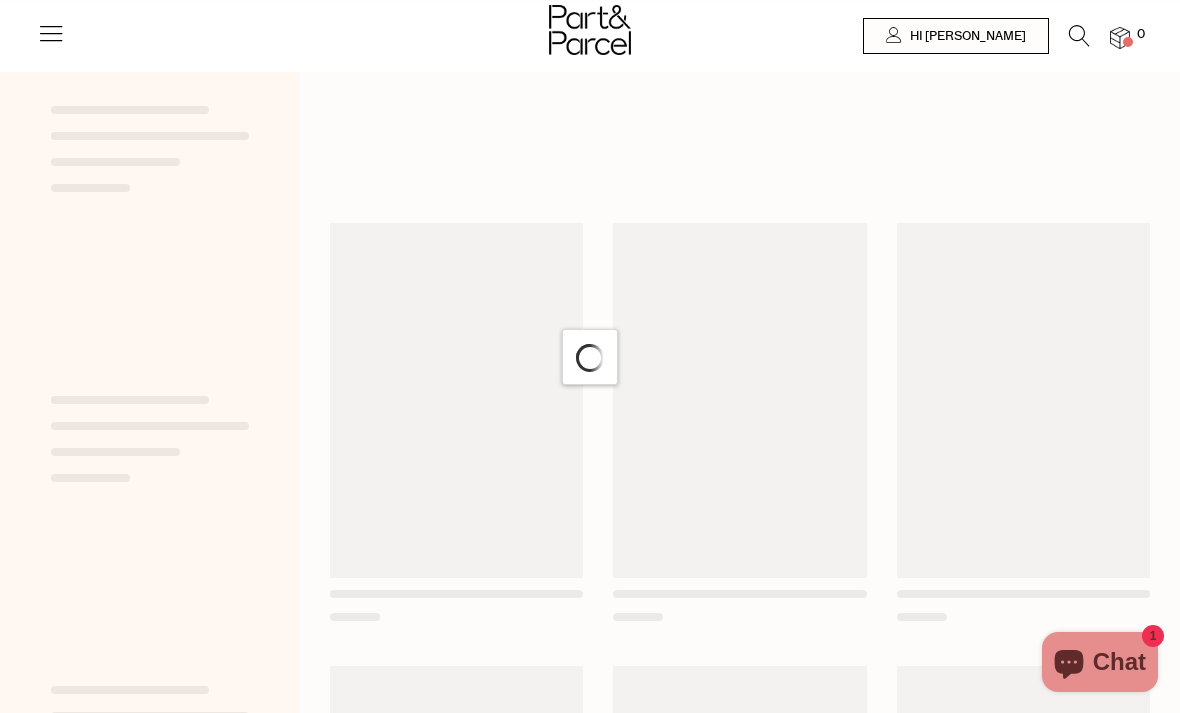 scroll, scrollTop: 0, scrollLeft: 0, axis: both 